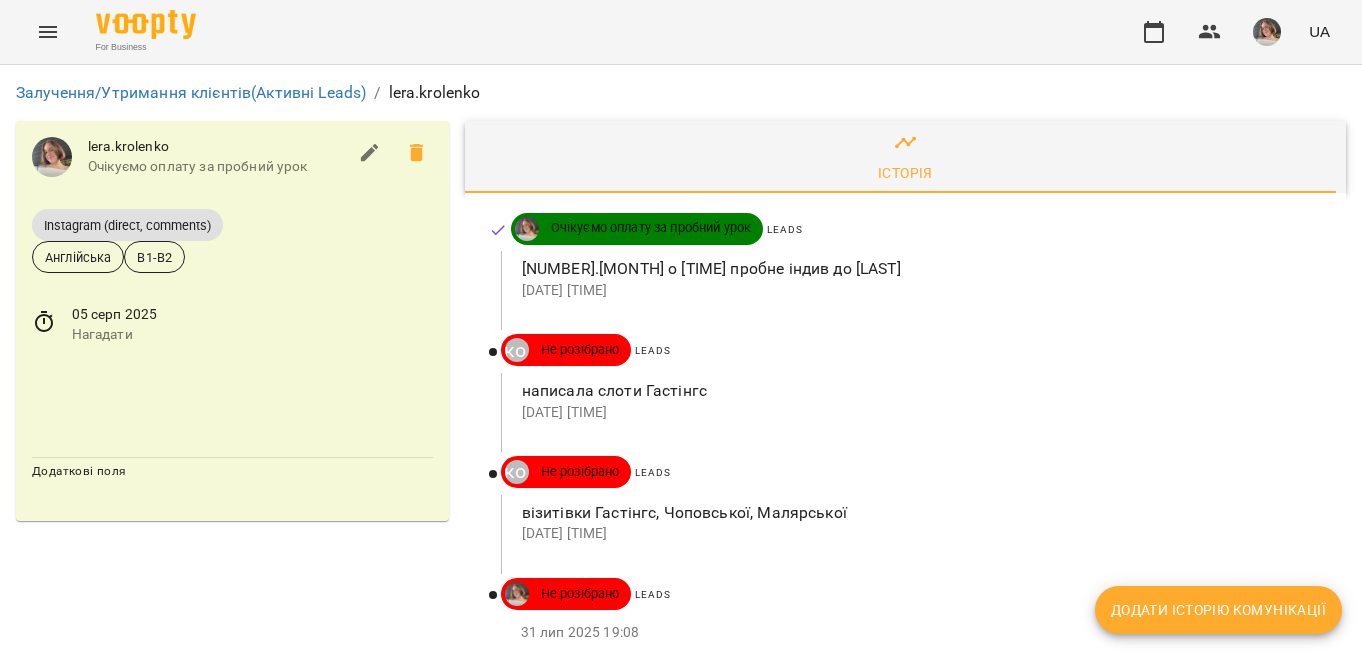 scroll, scrollTop: 0, scrollLeft: 0, axis: both 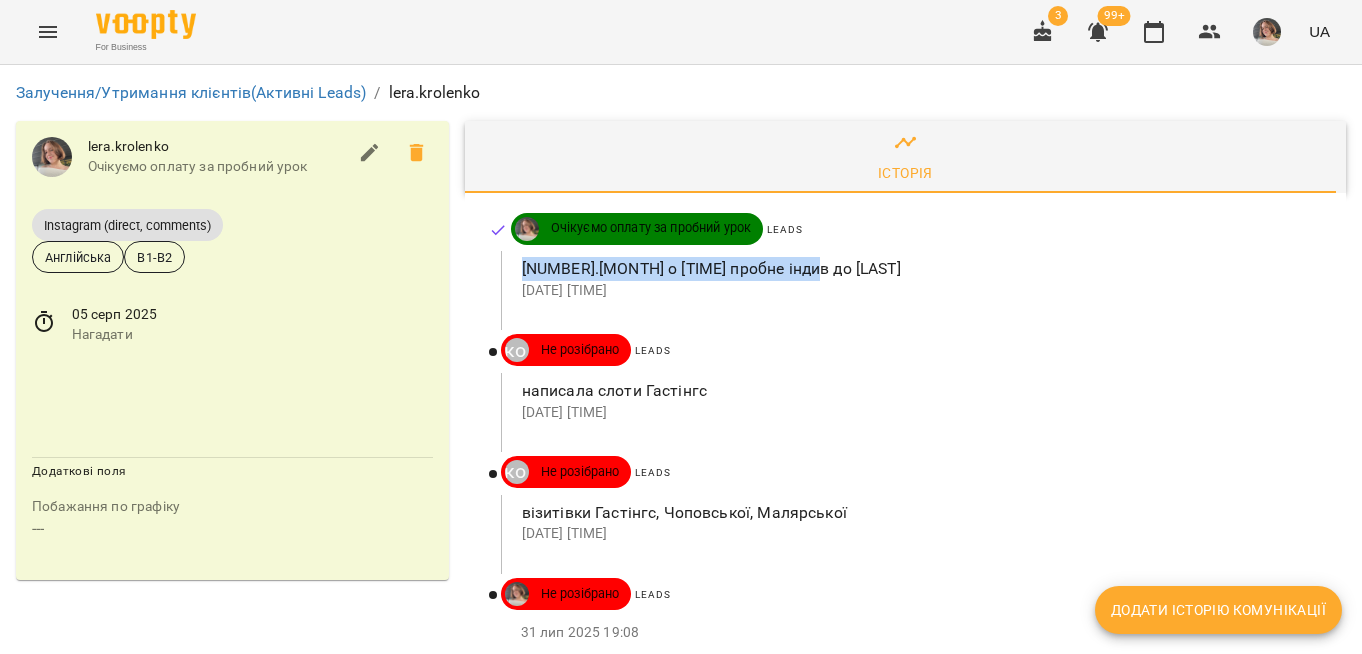 drag, startPoint x: 517, startPoint y: 267, endPoint x: 840, endPoint y: 272, distance: 323.0387 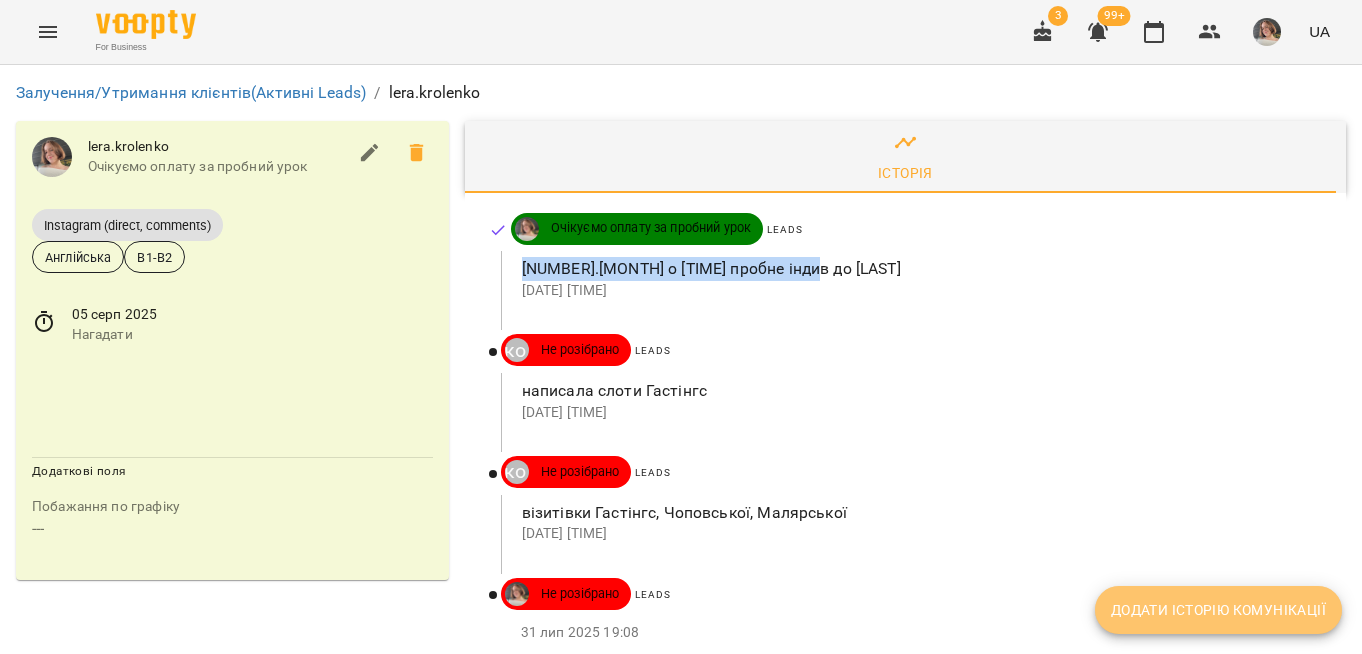 click on "Додати історію комунікації" at bounding box center (1218, 610) 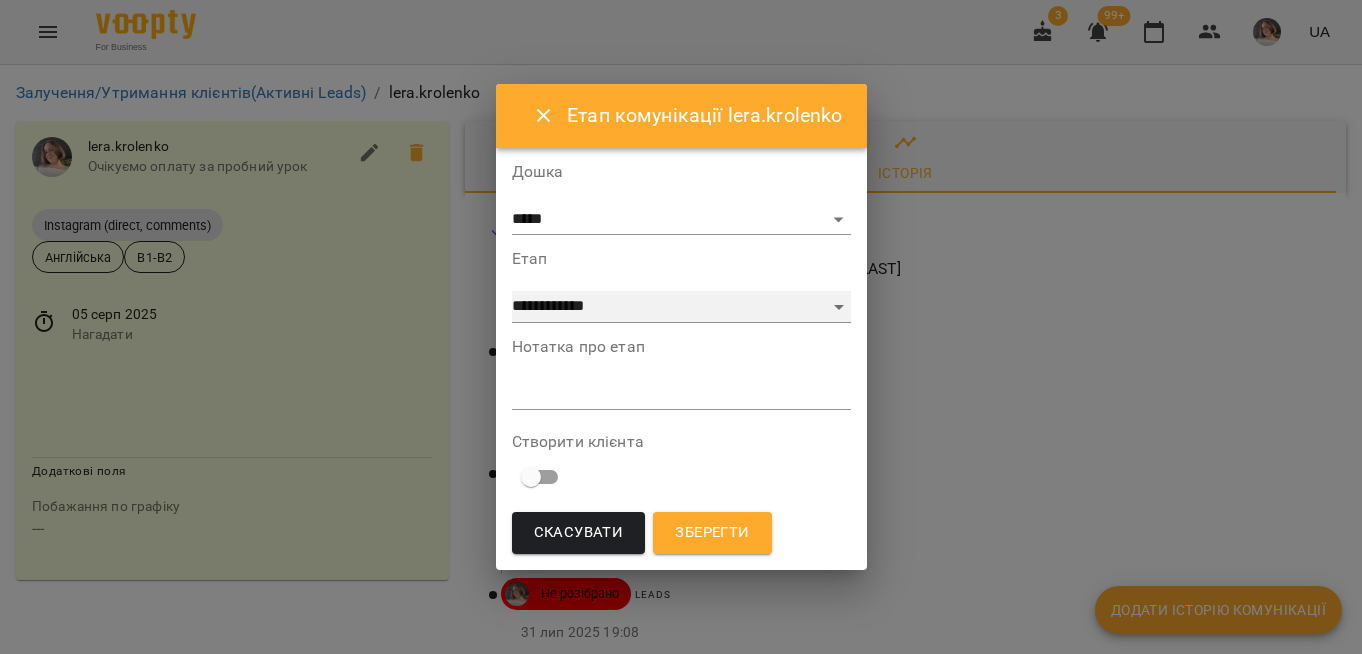 click on "**********" at bounding box center [681, 307] 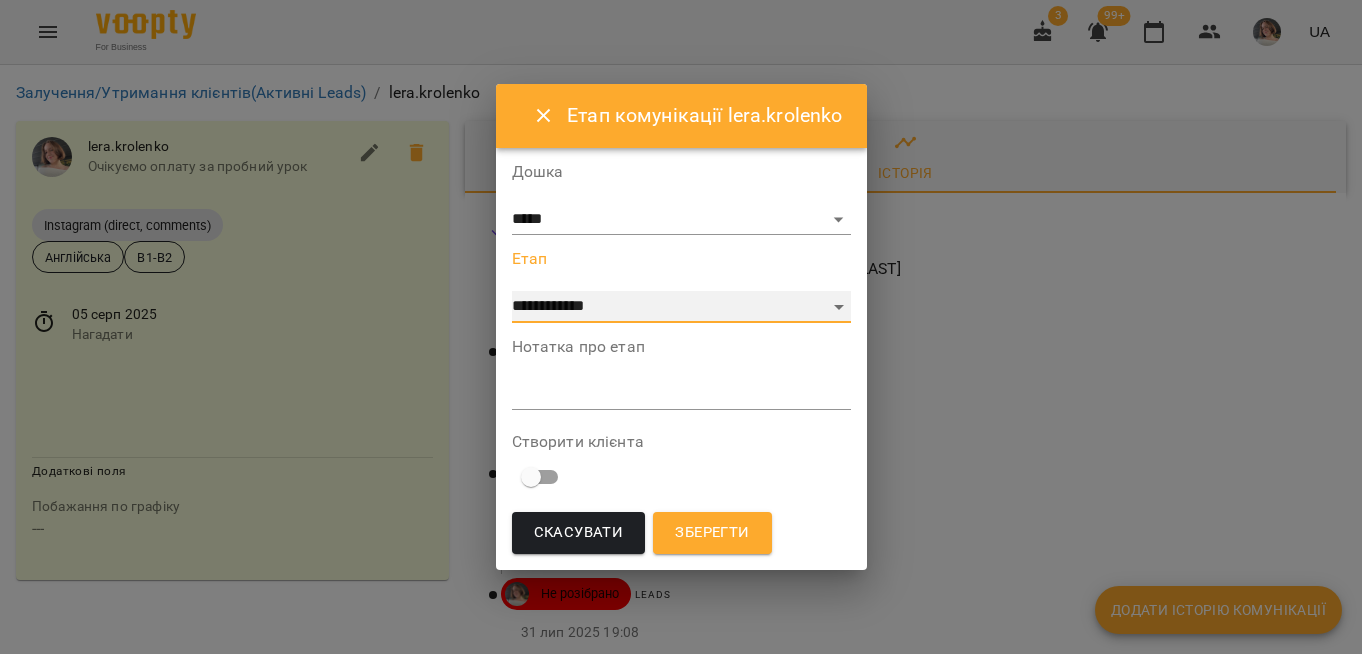select on "*" 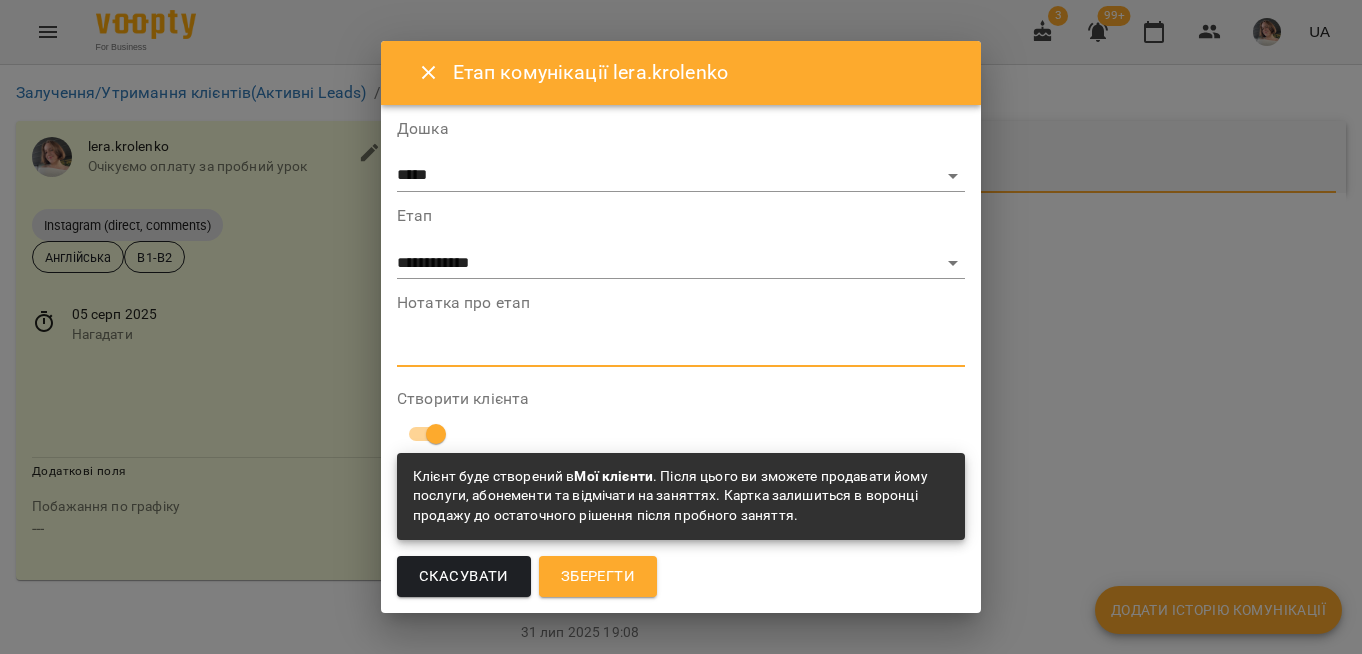 click at bounding box center (681, 350) 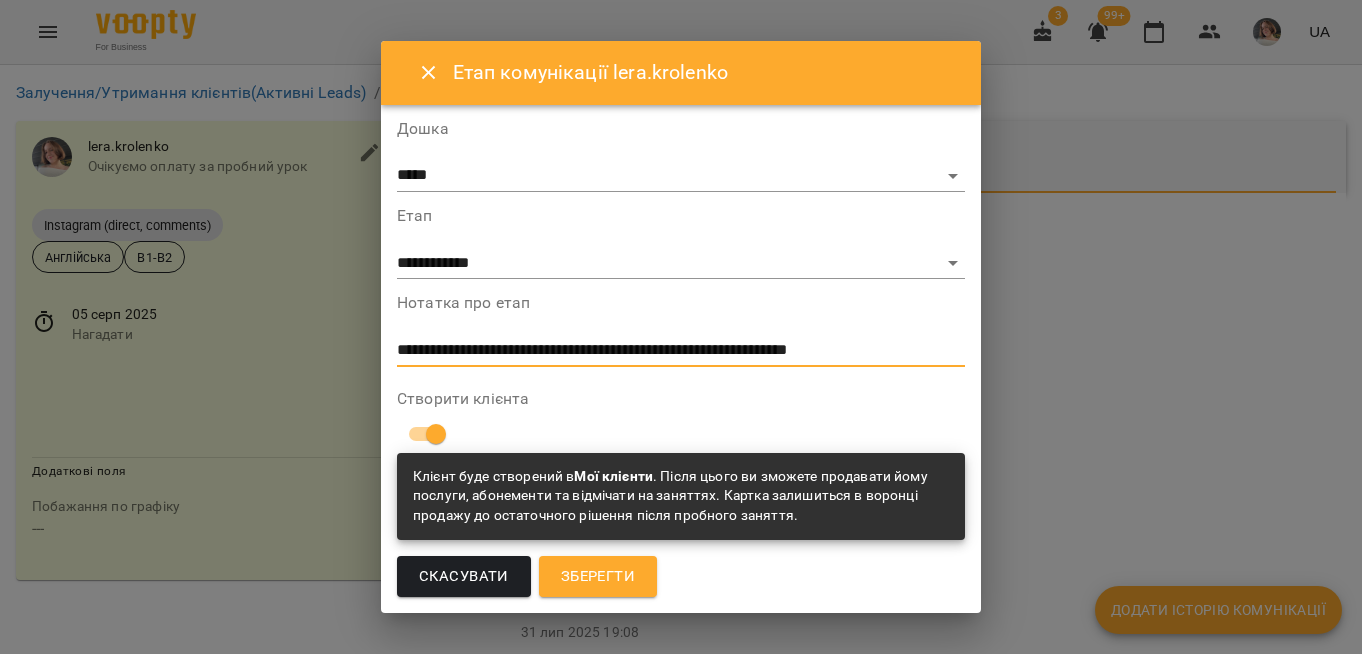 type on "**********" 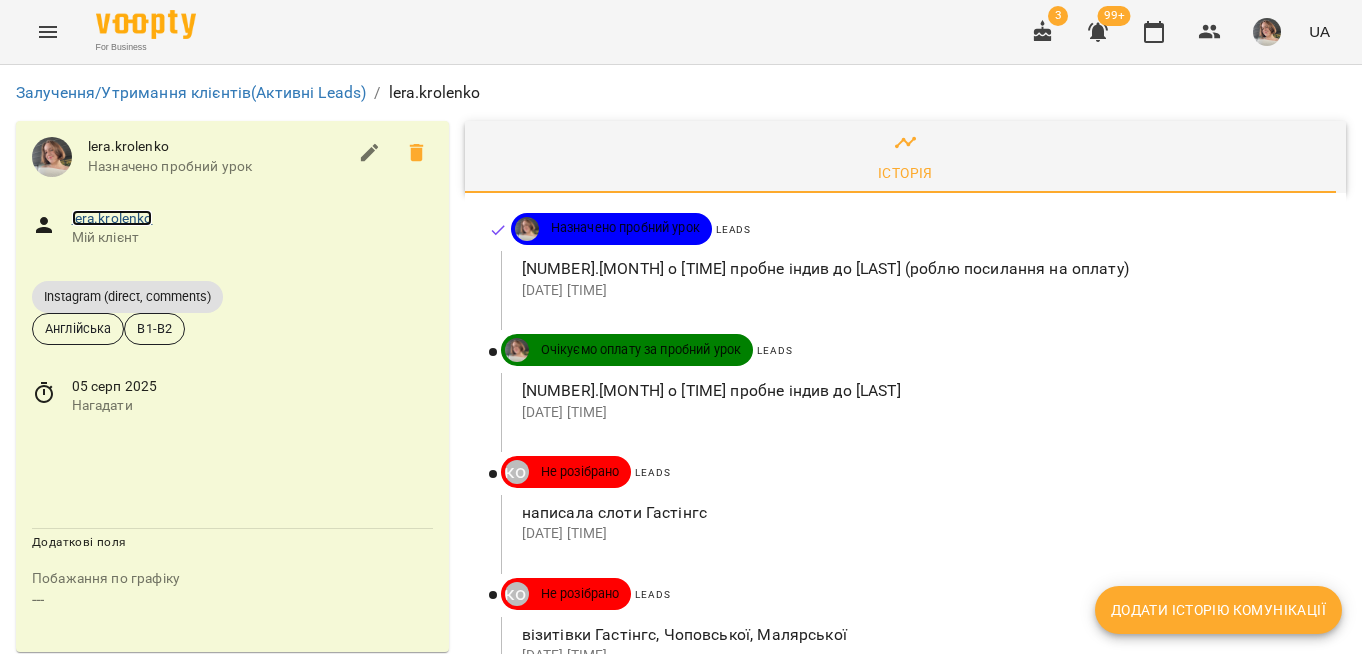 click on "lera.krolenko" at bounding box center (112, 218) 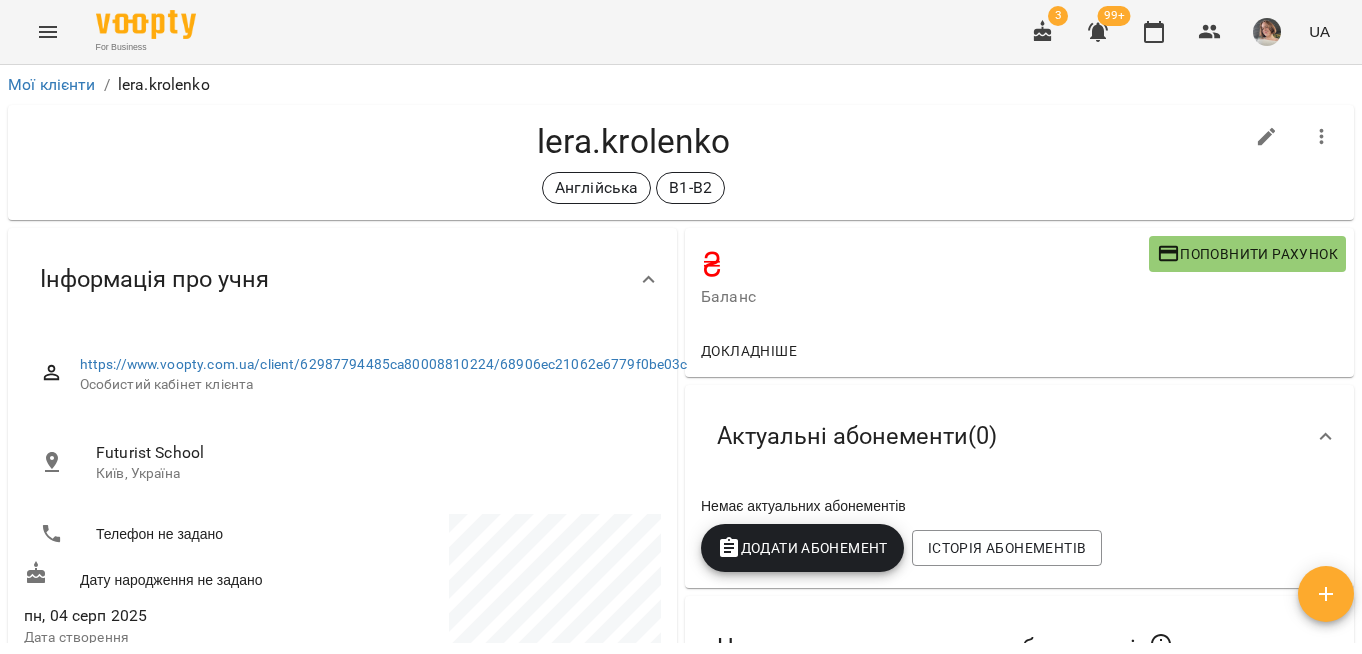 click 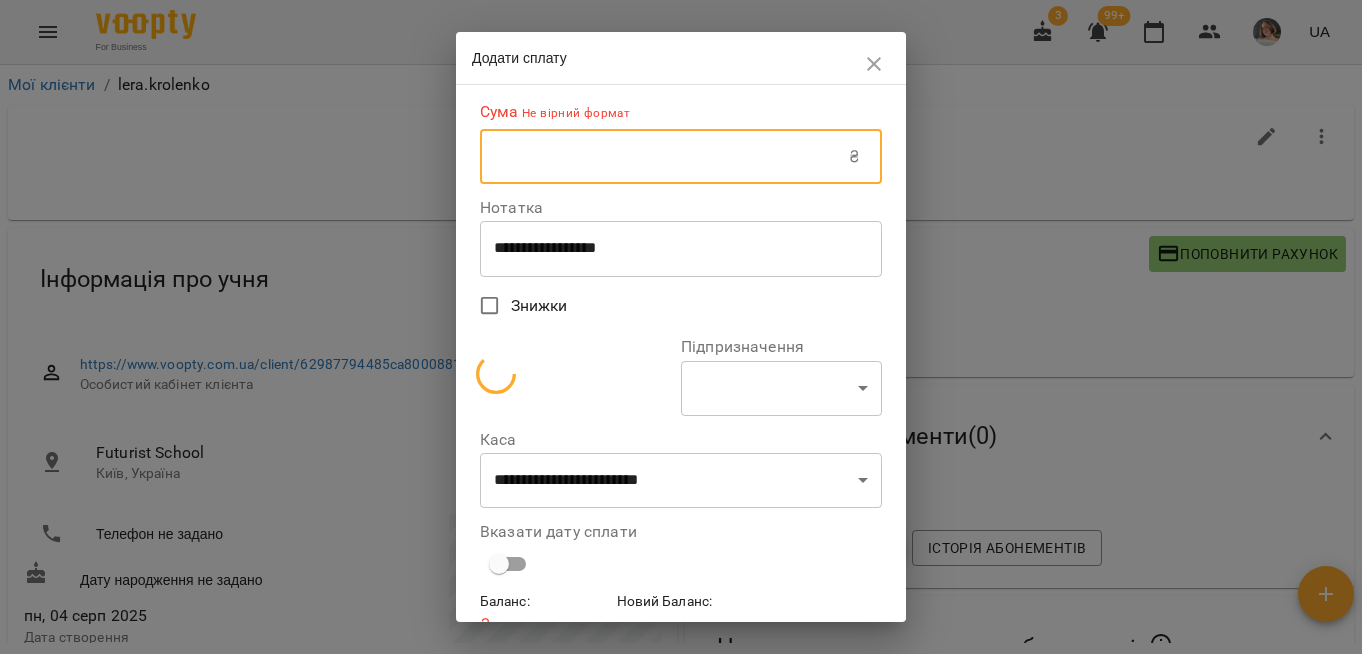 click at bounding box center (664, 157) 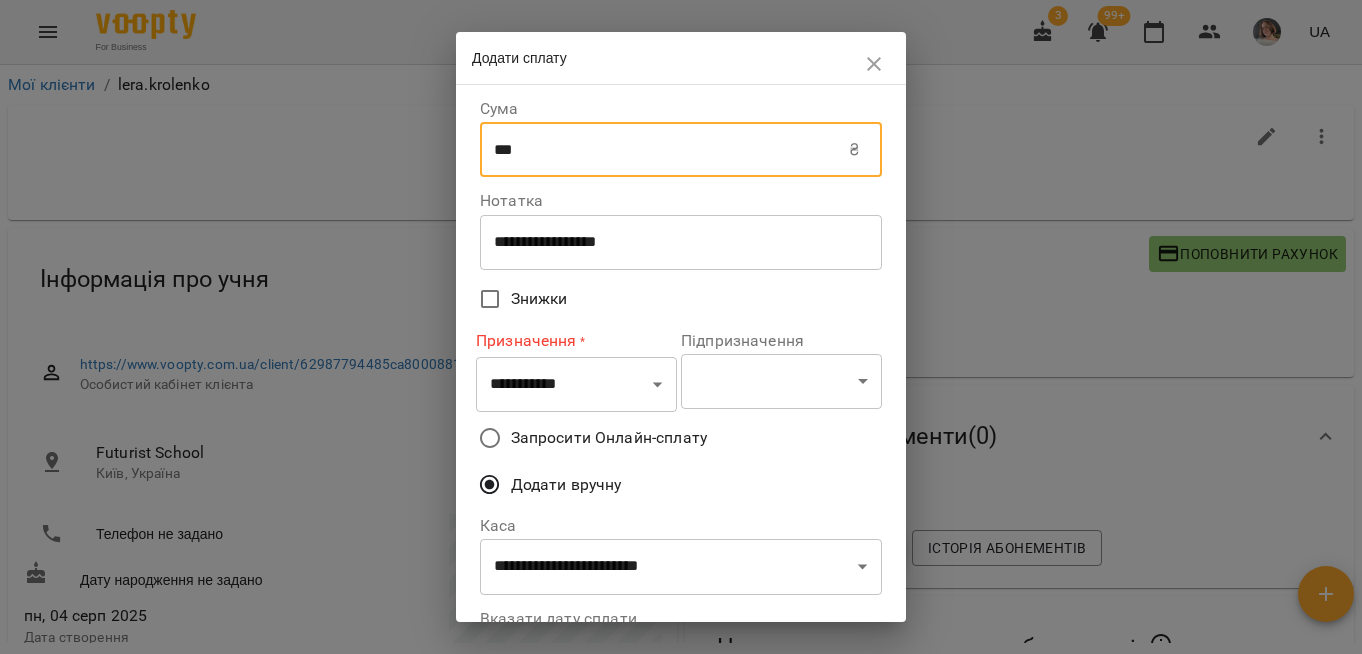 type on "***" 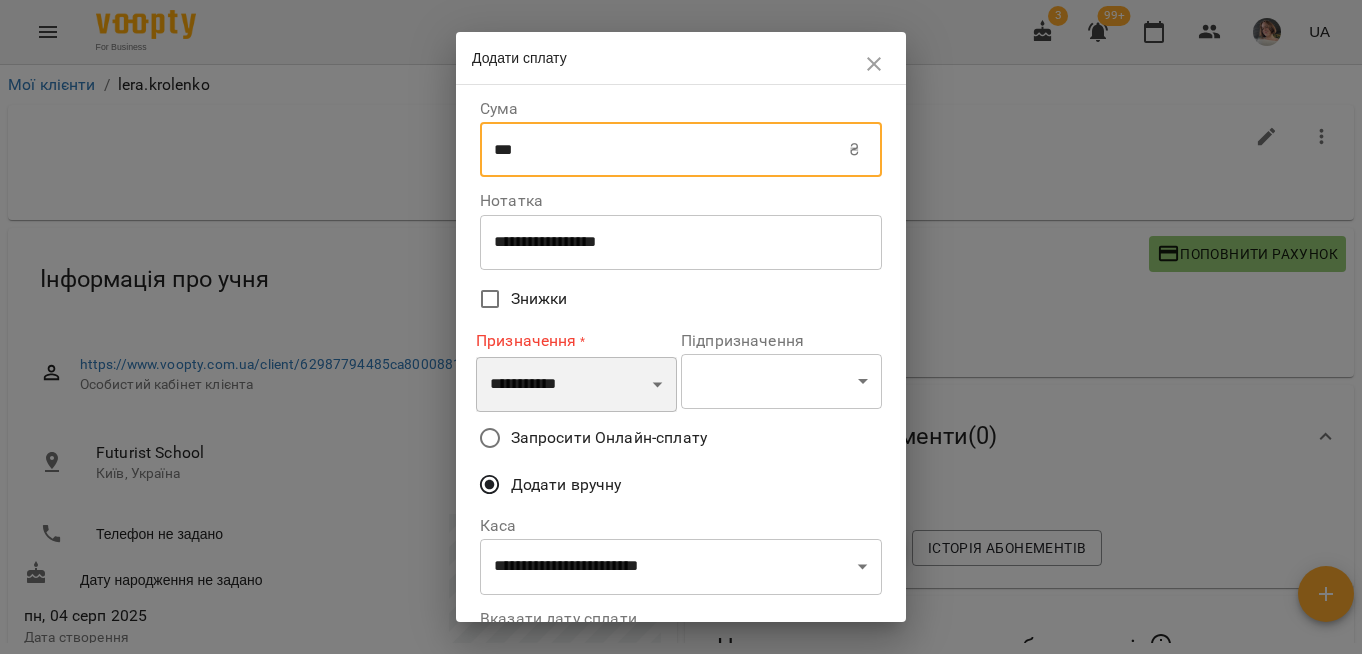 click on "**********" at bounding box center (576, 385) 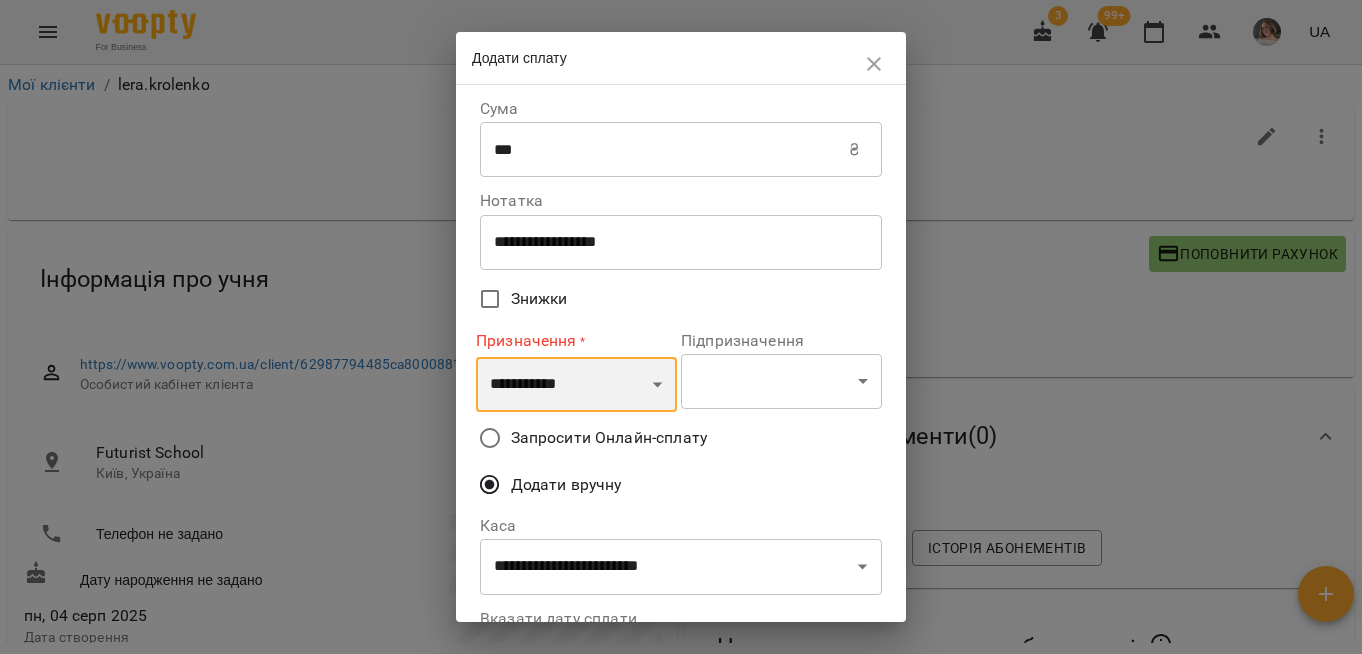 select on "**********" 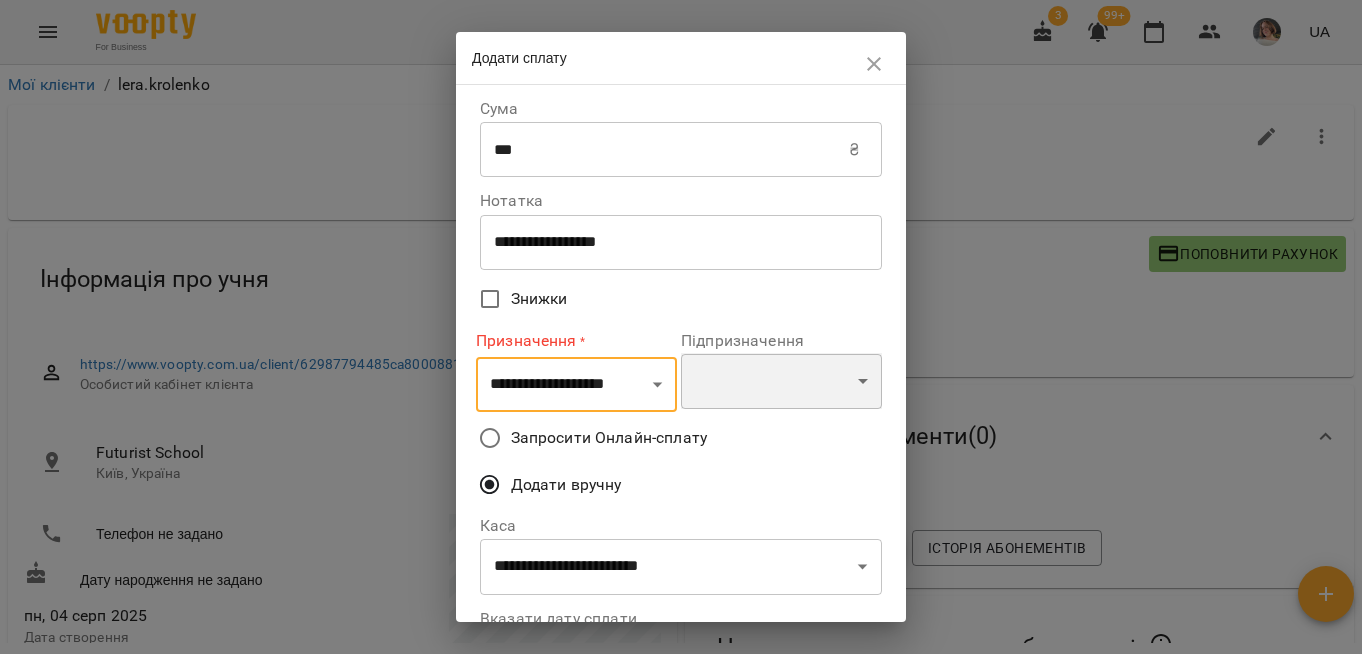 click at bounding box center [781, 381] 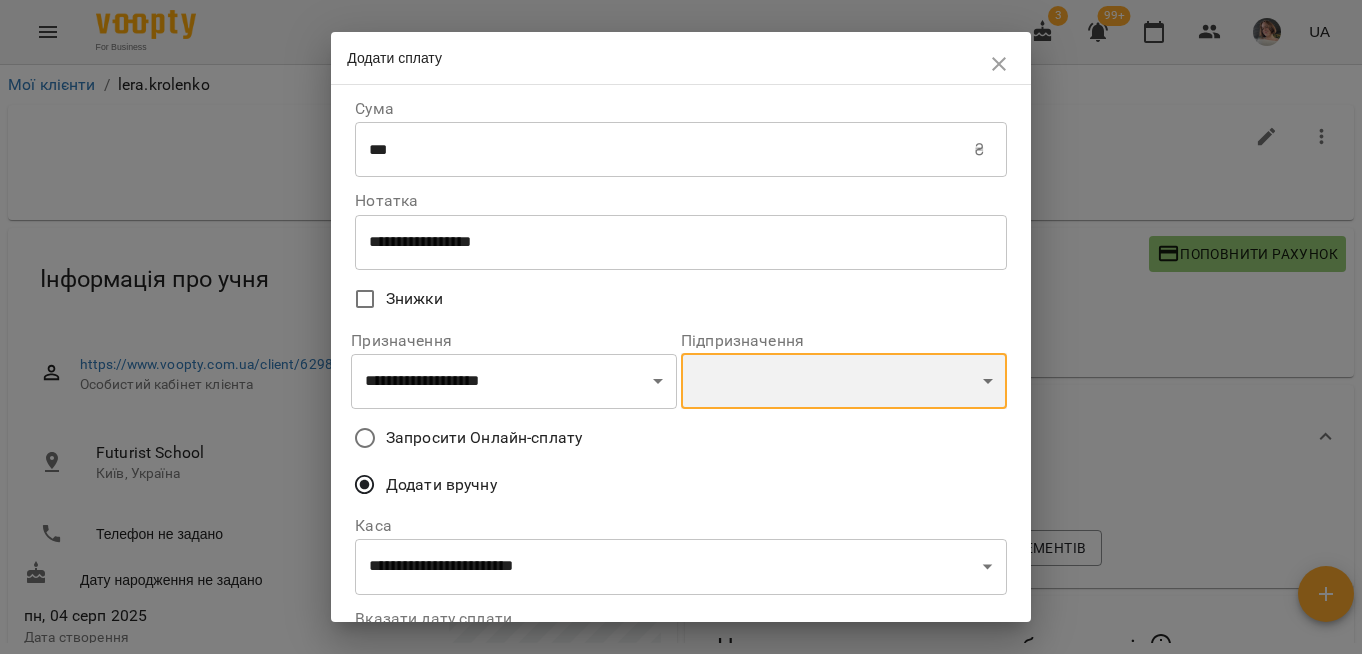 select on "**********" 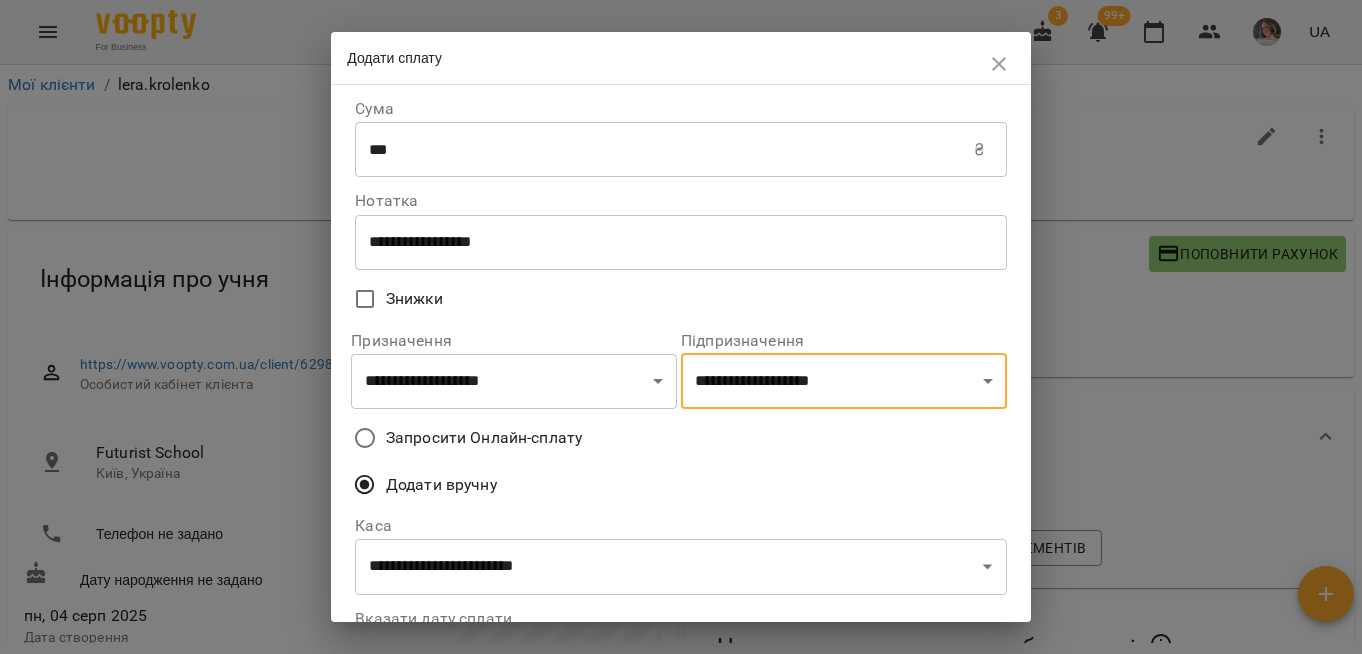 click on "Запросити Онлайн-сплату" at bounding box center [484, 438] 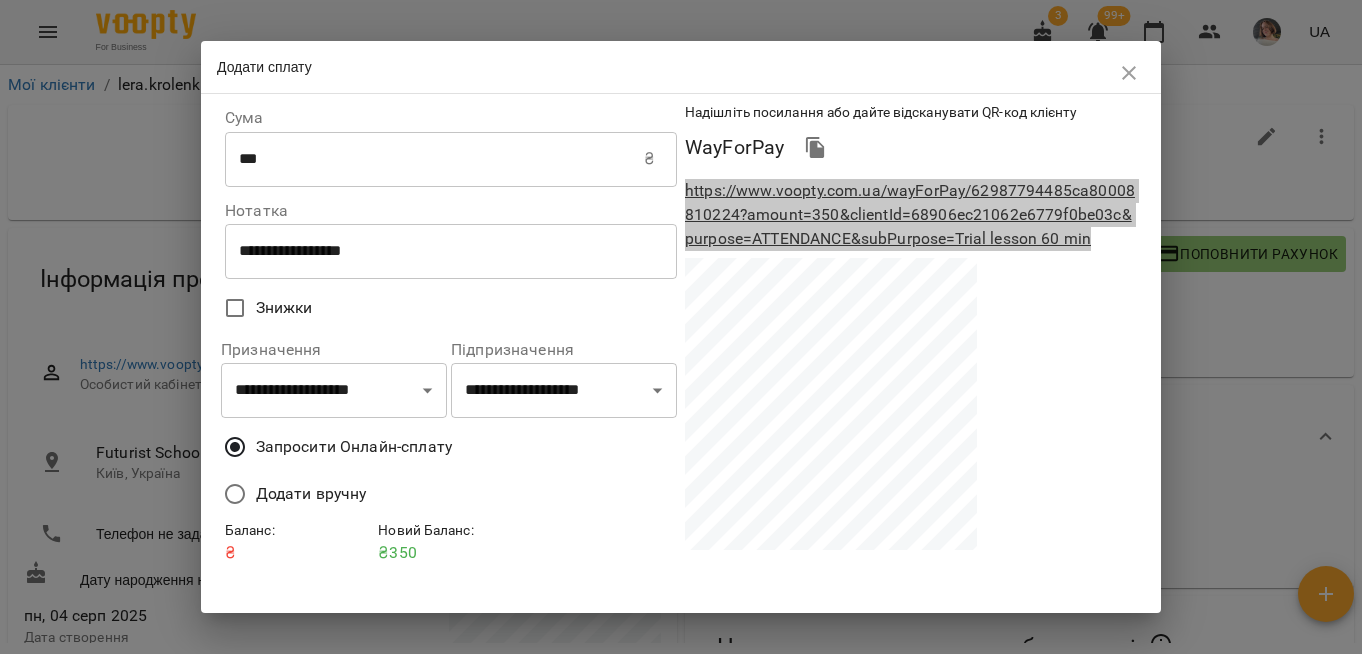 copy on "https://www.voopty.com.ua/wayForPay/62987794485ca80008810224?amount=350&clientId=68906ec21062e6779f0be03c&purpose=ATTENDANCE&subPurpose=Trial lesson 60 min" 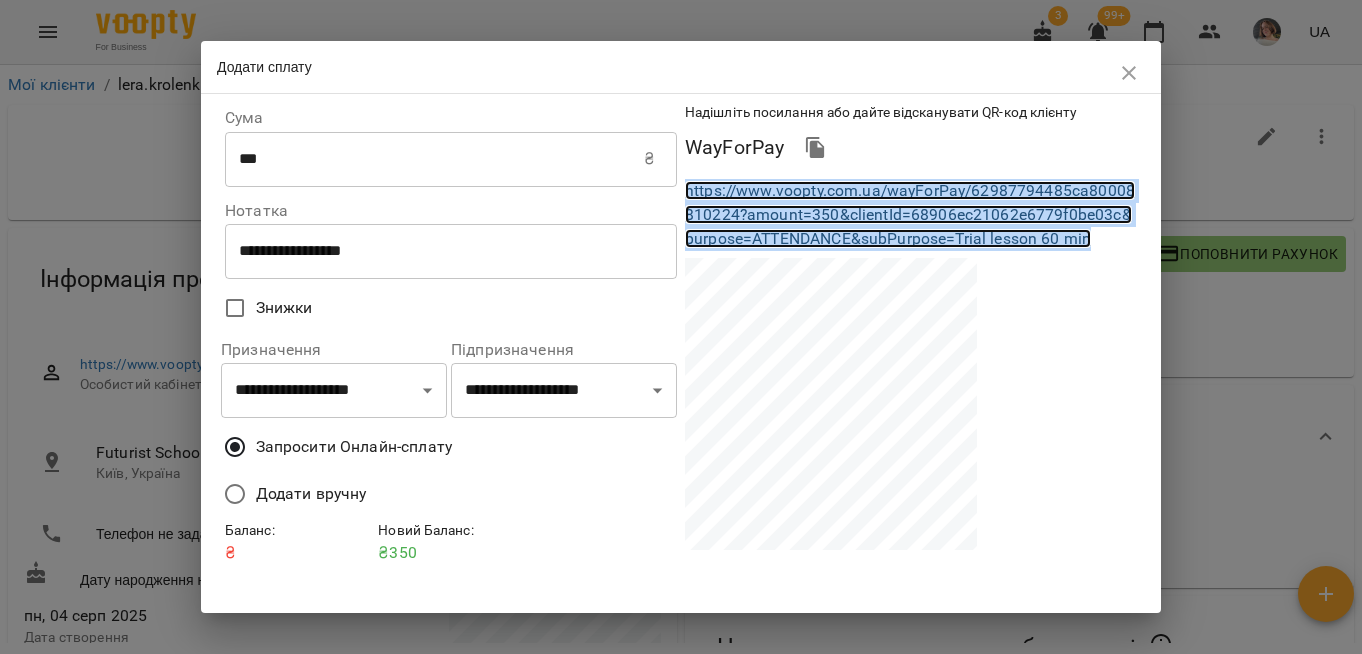 copy on "https://www.voopty.com.ua/wayForPay/62987794485ca80008810224?amount=350&clientId=68906ec21062e6779f0be03c&purpose=ATTENDANCE&subPurpose=Trial lesson 60 min" 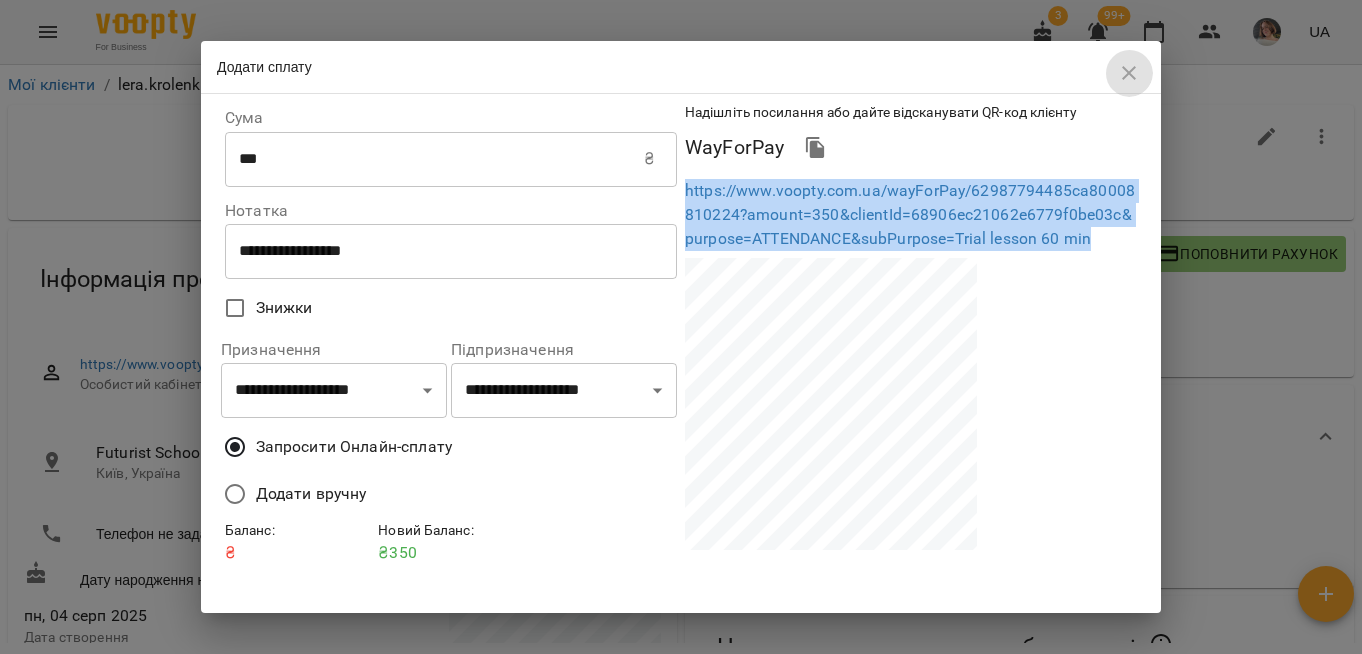 drag, startPoint x: 1131, startPoint y: 71, endPoint x: 1105, endPoint y: 361, distance: 291.16318 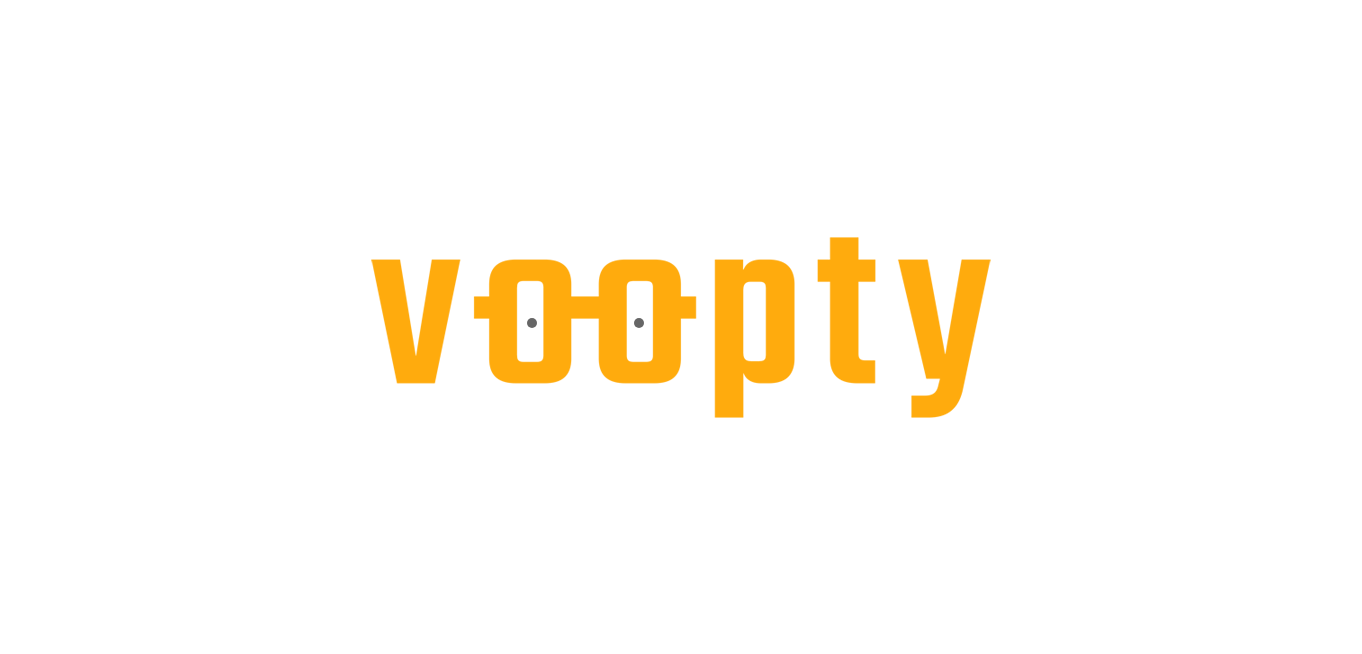 scroll, scrollTop: 0, scrollLeft: 0, axis: both 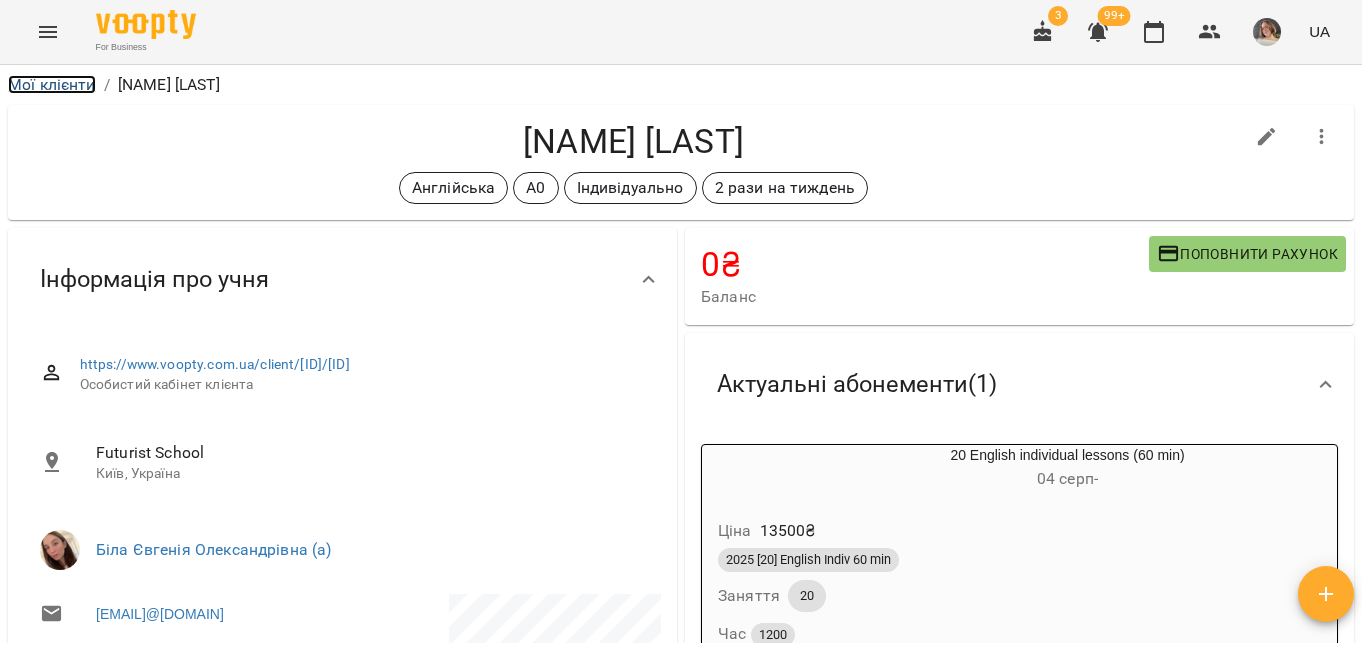 click on "Мої клієнти" at bounding box center [52, 84] 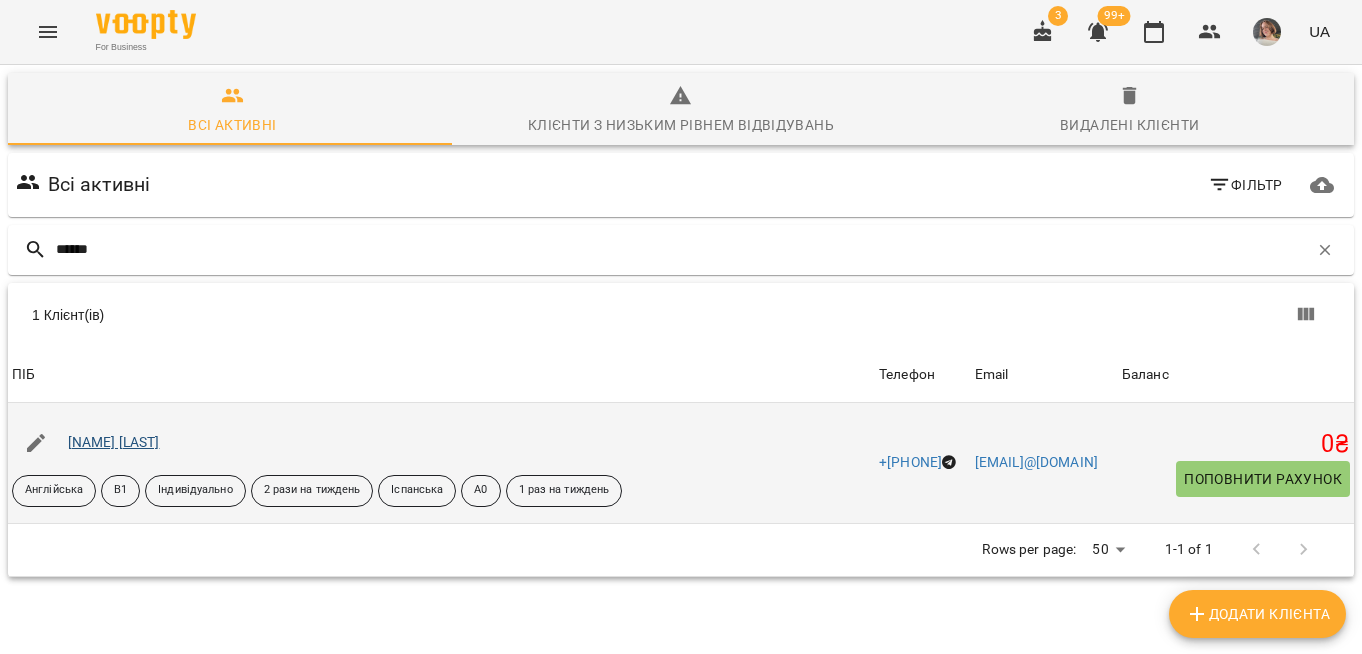 type on "******" 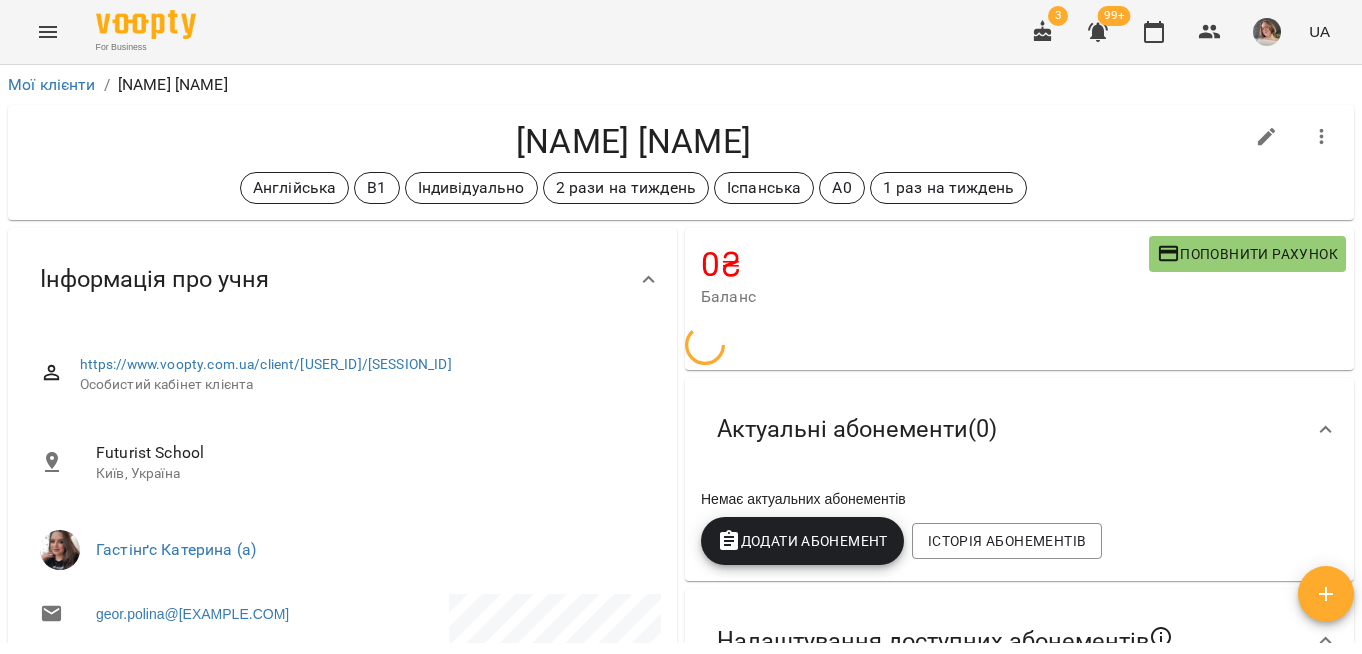 scroll, scrollTop: 0, scrollLeft: 0, axis: both 